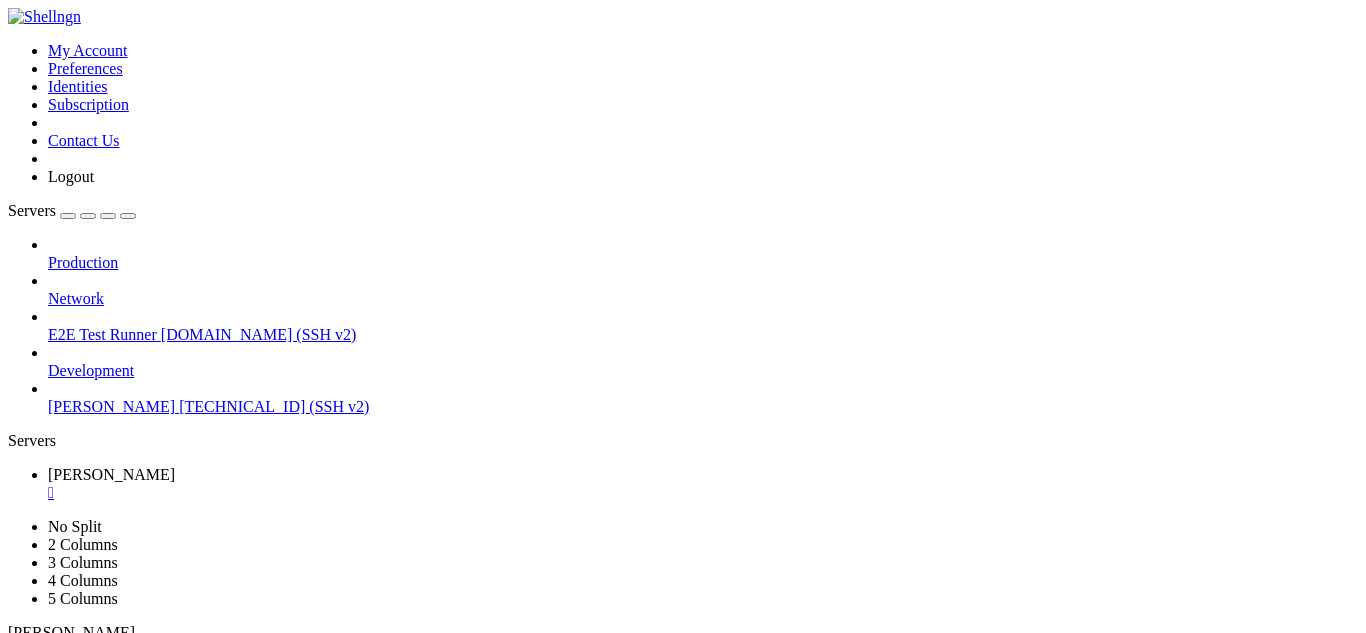 scroll, scrollTop: 0, scrollLeft: 0, axis: both 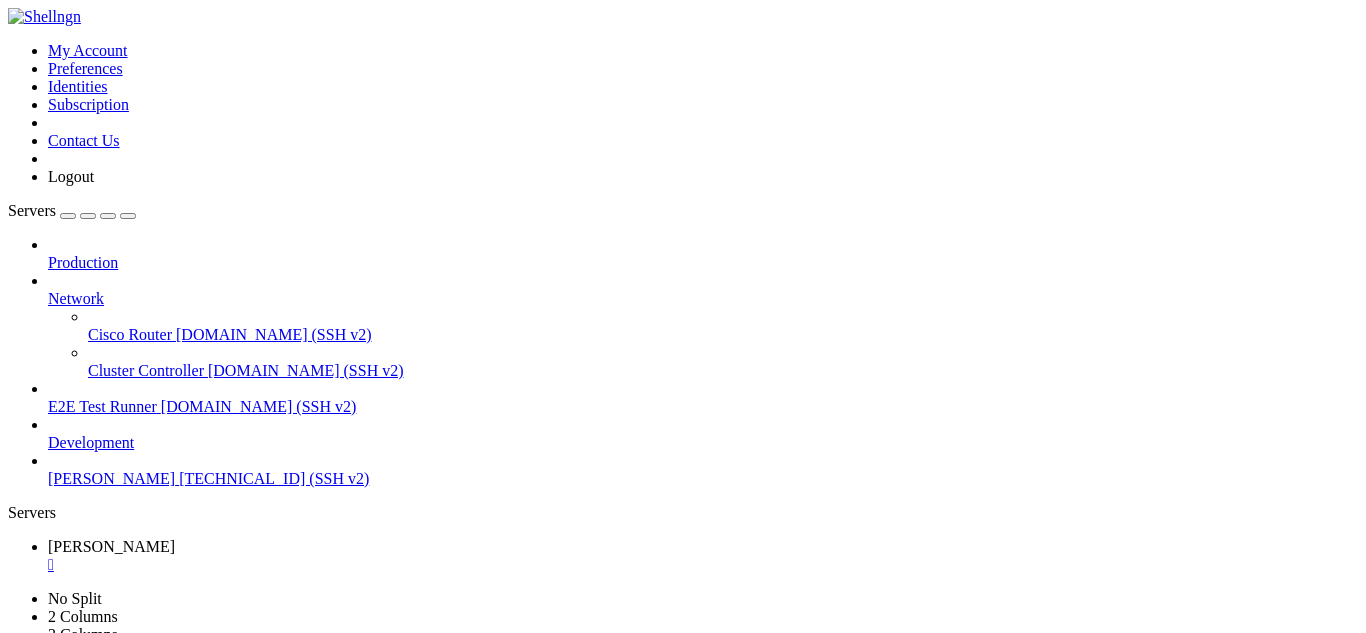 click on "Network" at bounding box center (76, 298) 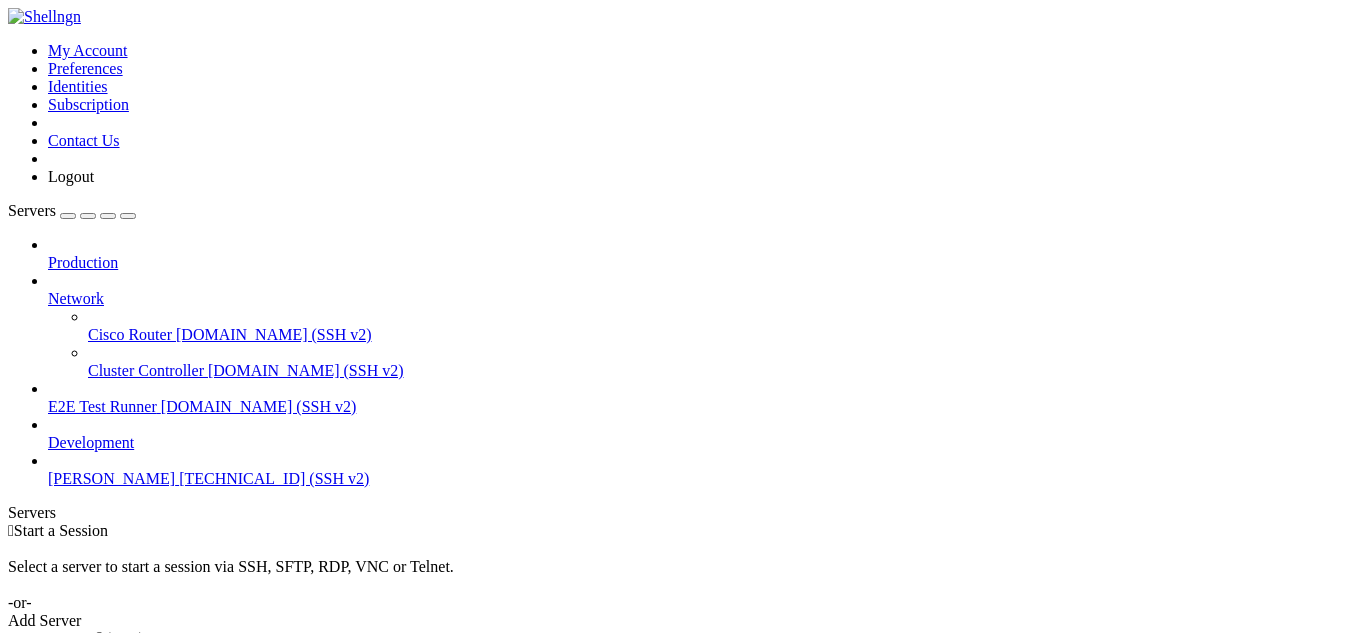 click on "Network" at bounding box center (76, 298) 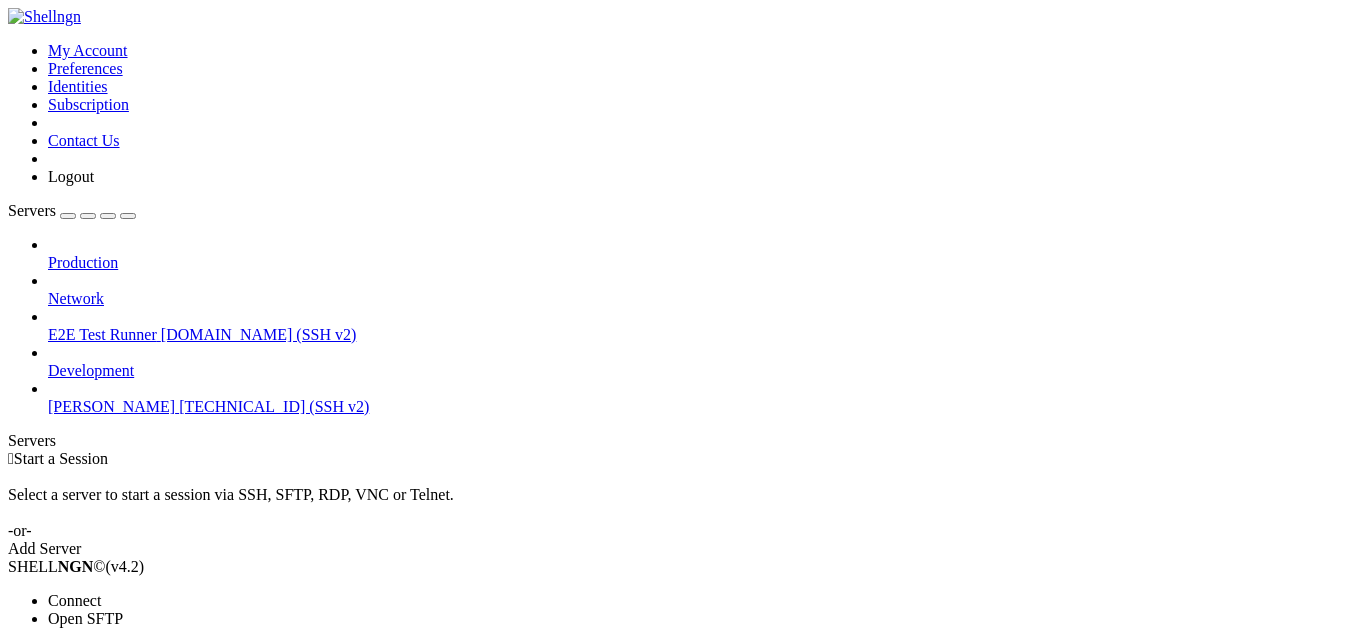 click on "Properties" at bounding box center (80, 726) 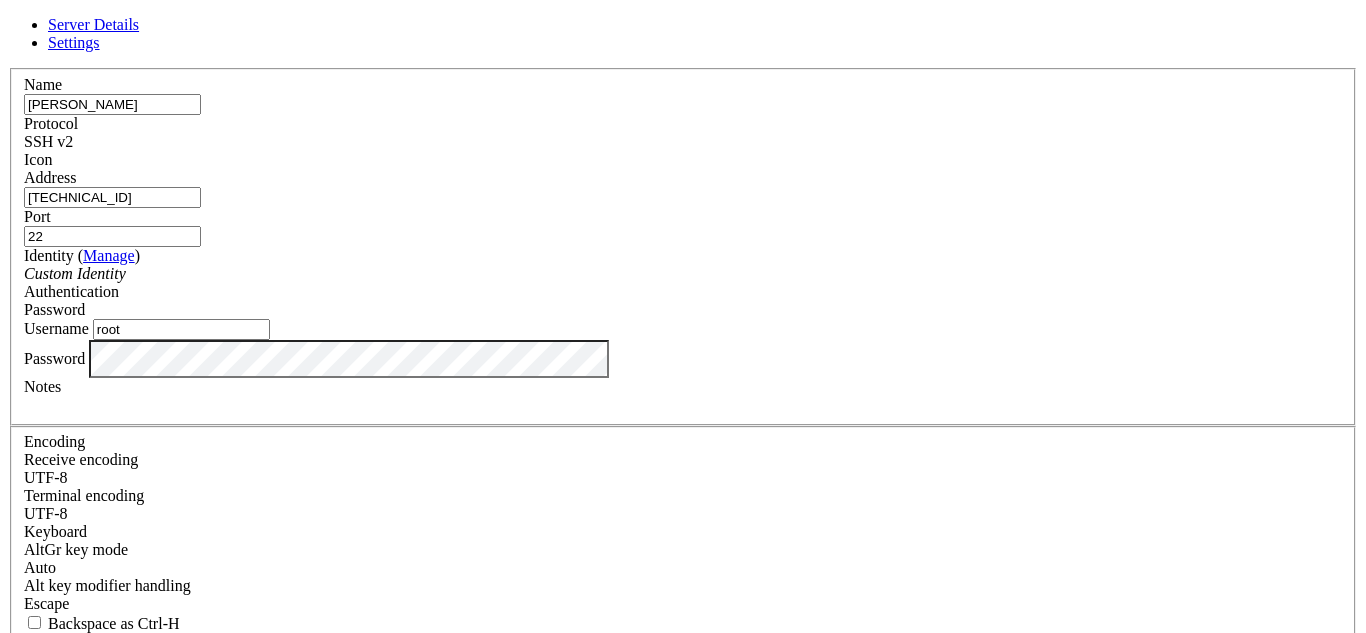 click on "root" at bounding box center [181, 329] 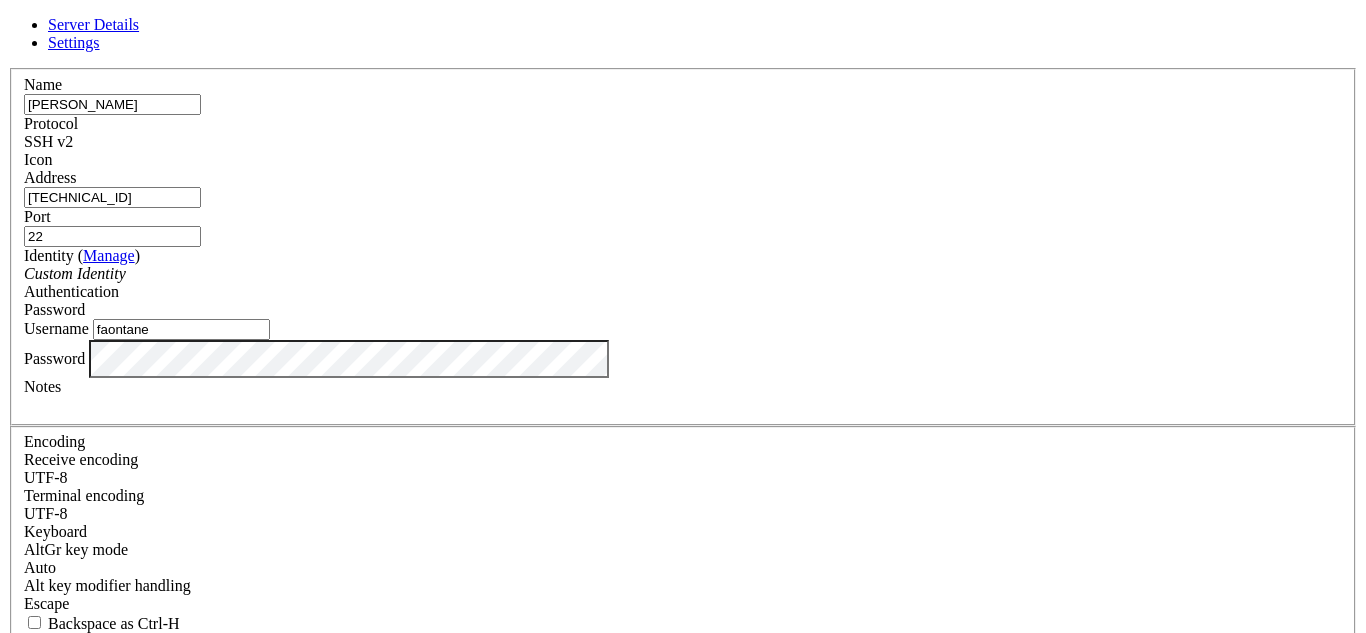 type on "faontane" 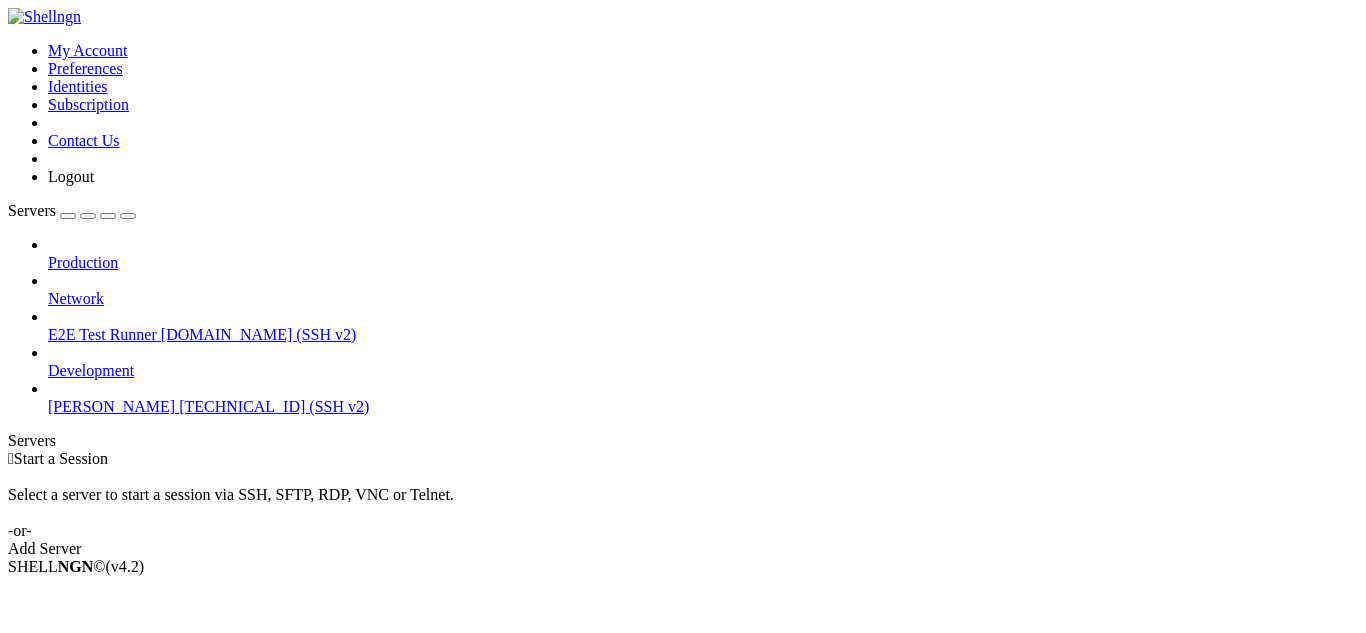 click on "[TECHNICAL_ID] (SSH v2)" at bounding box center [274, 406] 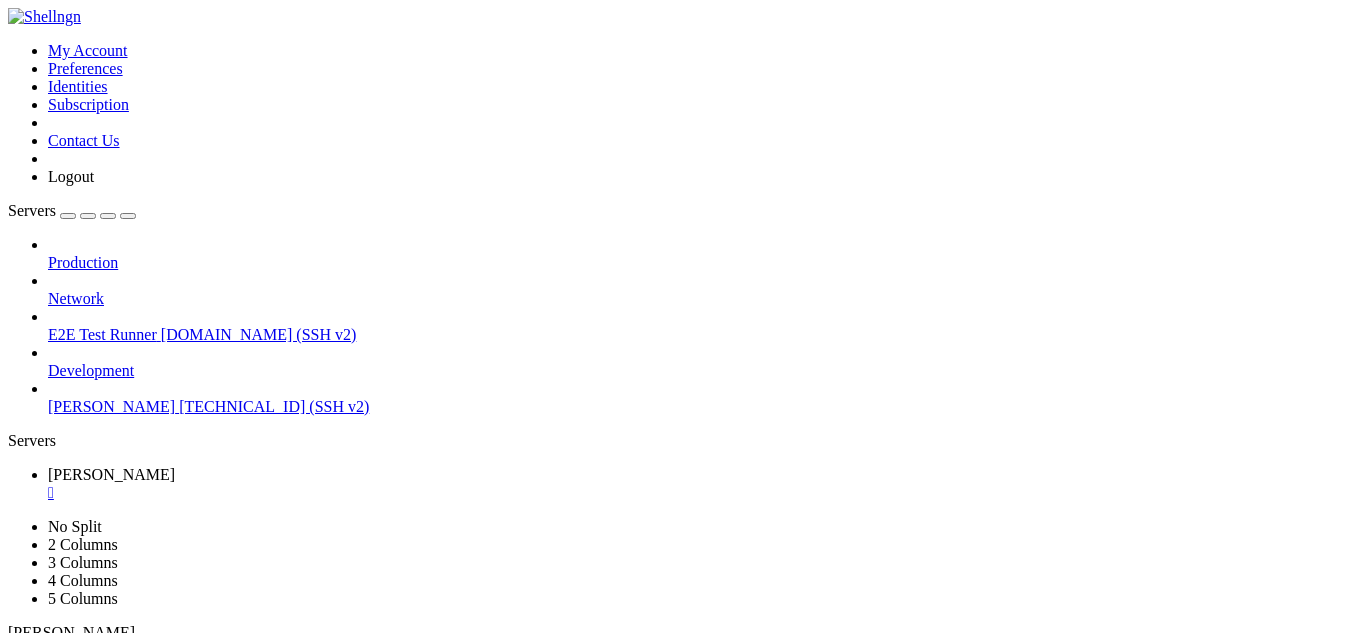 scroll, scrollTop: 0, scrollLeft: 0, axis: both 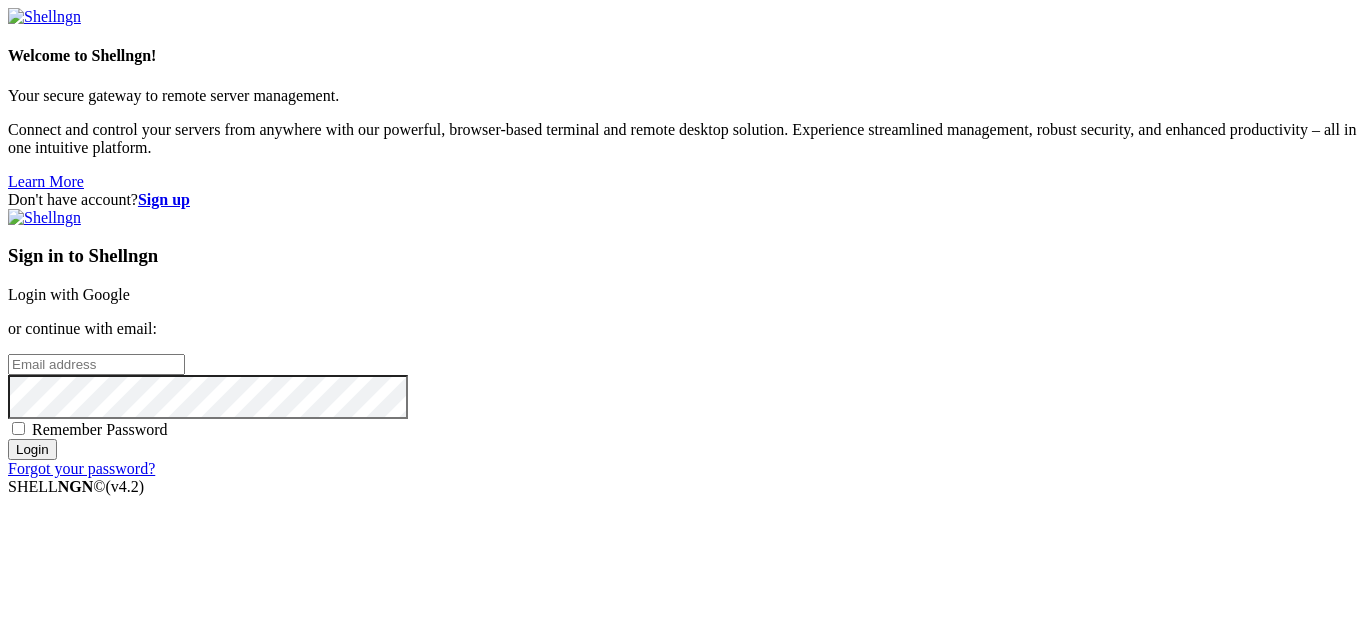 click on "Login with Google" at bounding box center [69, 294] 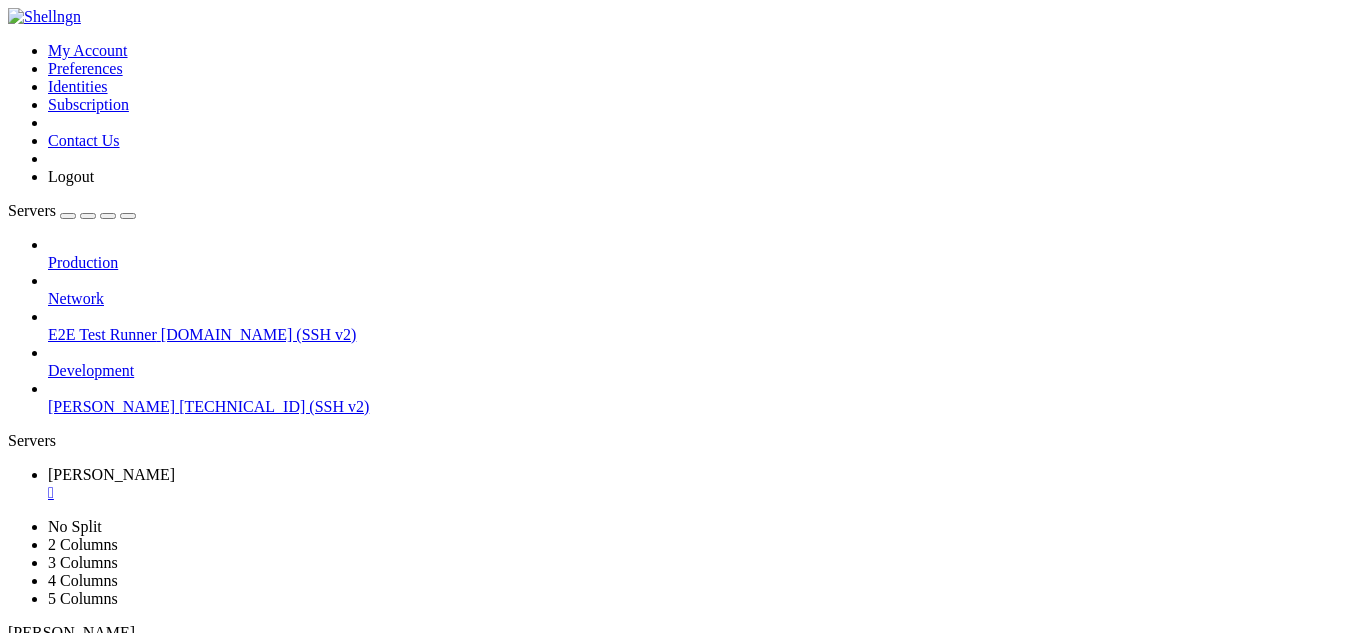 scroll, scrollTop: 0, scrollLeft: 0, axis: both 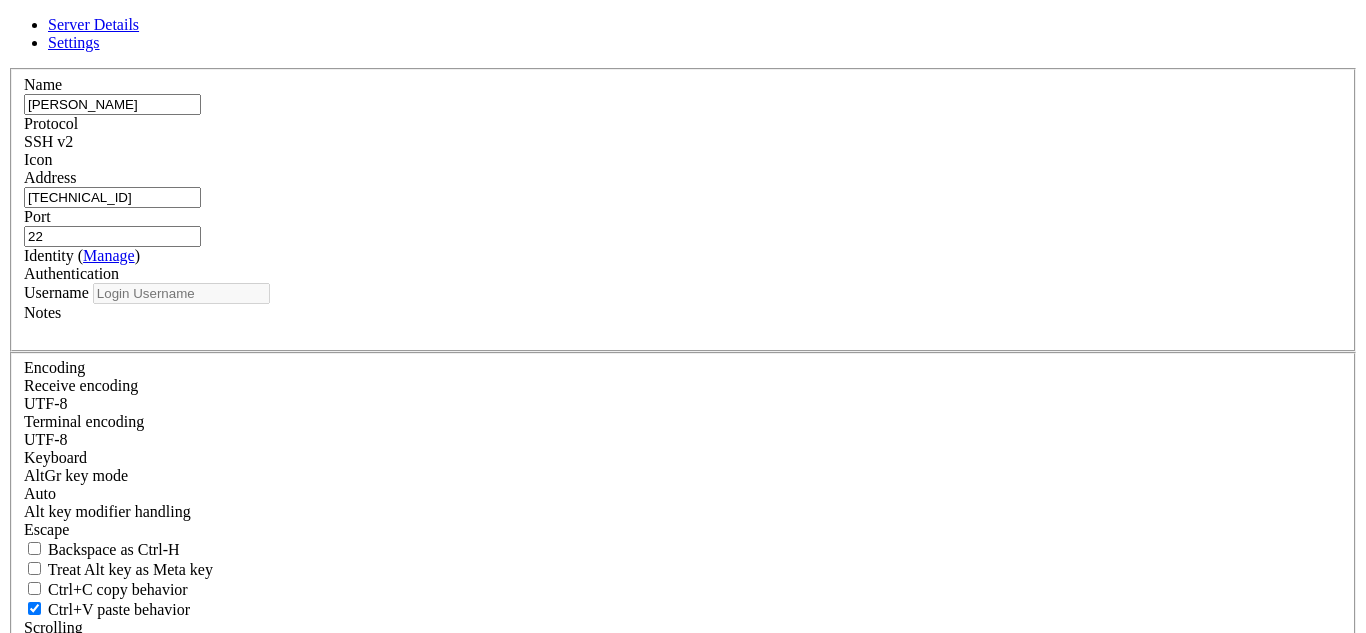 type on "faontane" 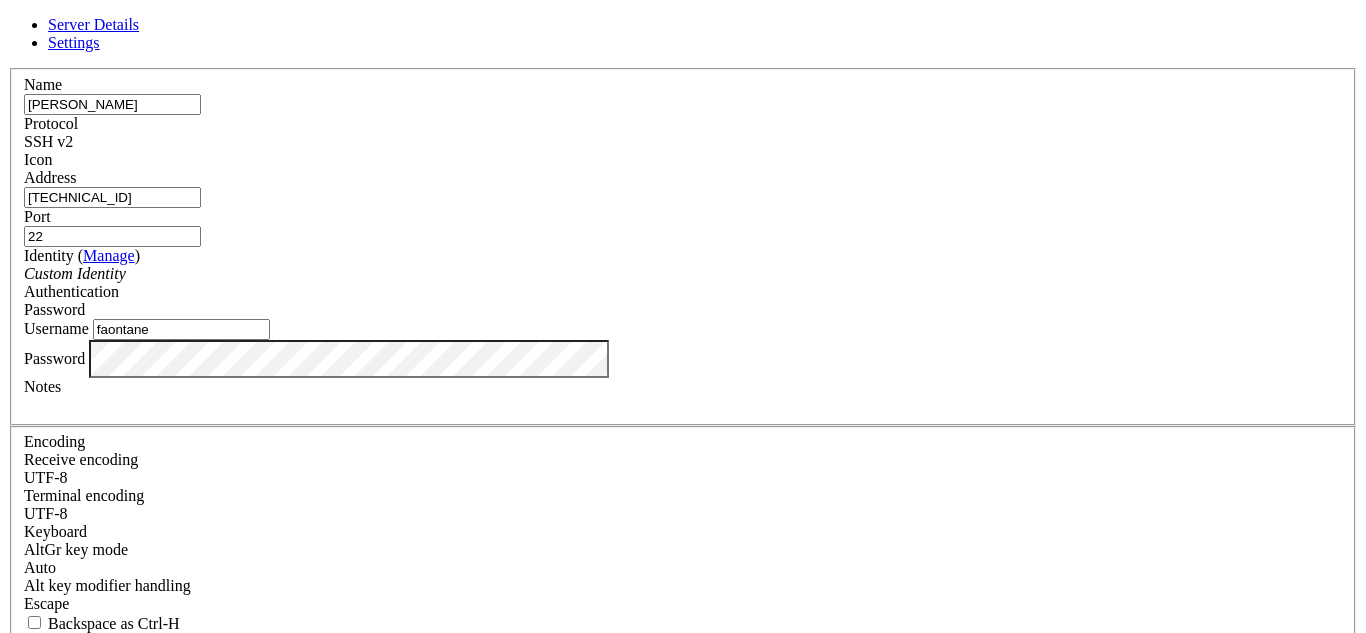 drag, startPoint x: 538, startPoint y: 197, endPoint x: 386, endPoint y: 217, distance: 153.31015 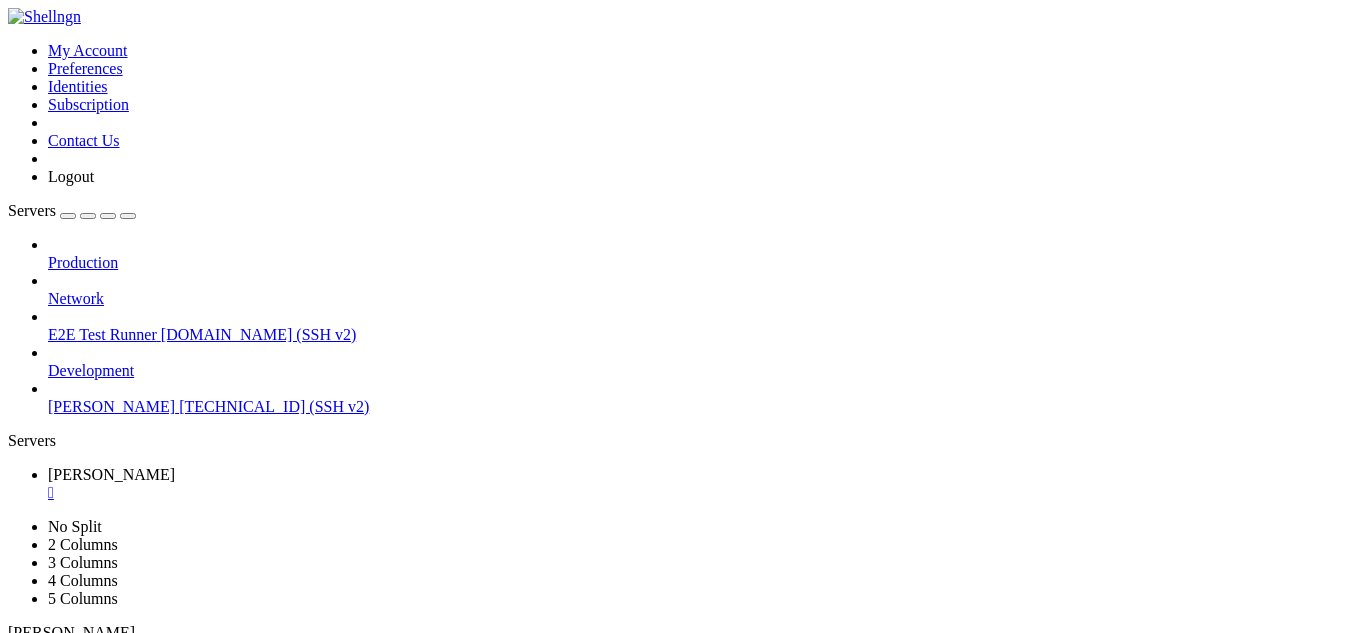 scroll, scrollTop: 8466, scrollLeft: 0, axis: vertical 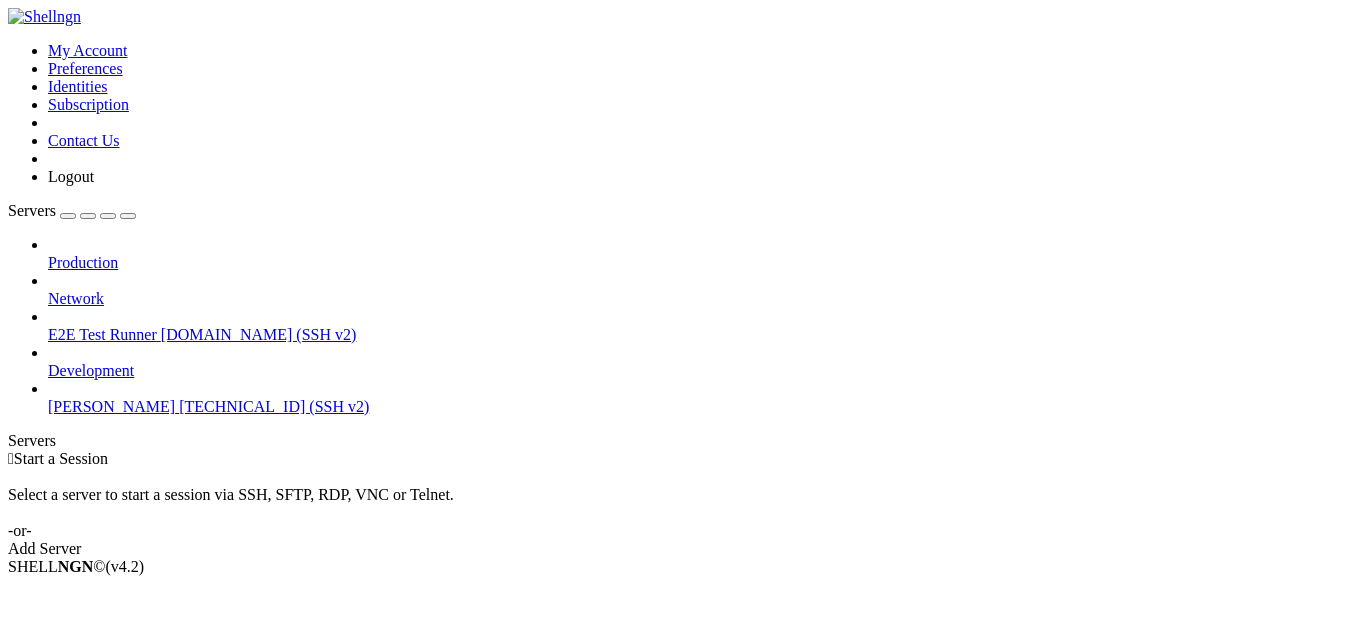 click on "[PERSON_NAME]" at bounding box center [111, 406] 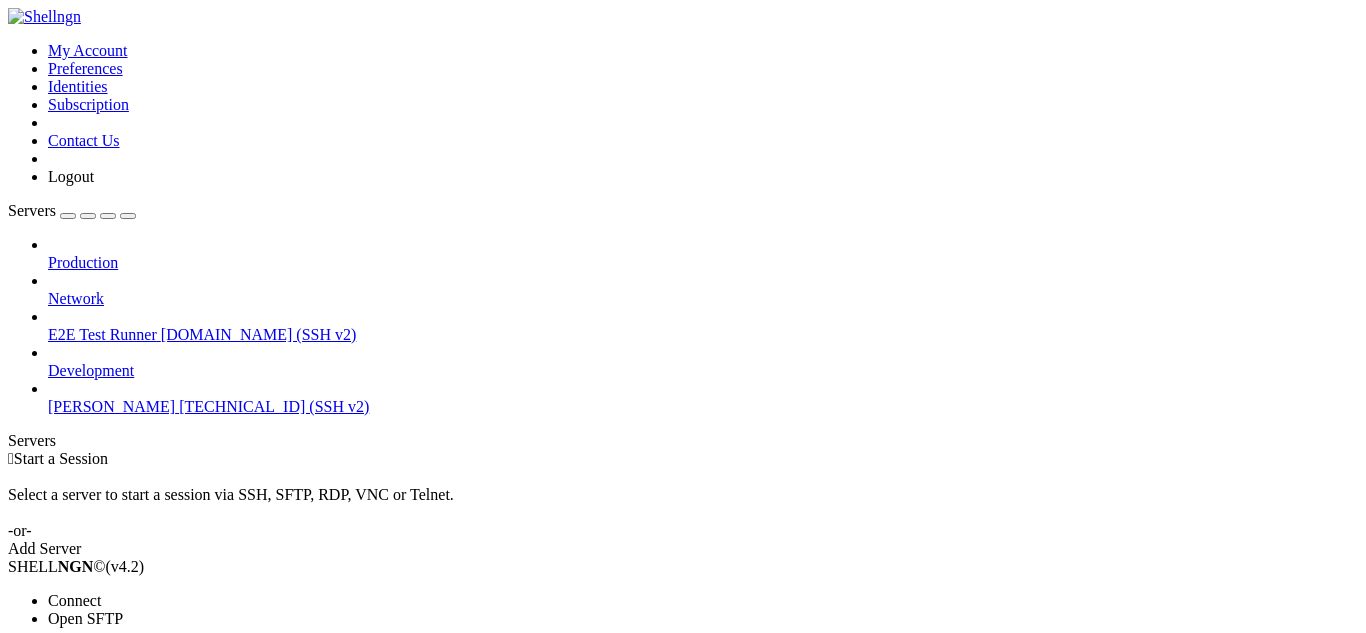 click on "Connect" at bounding box center (139, 601) 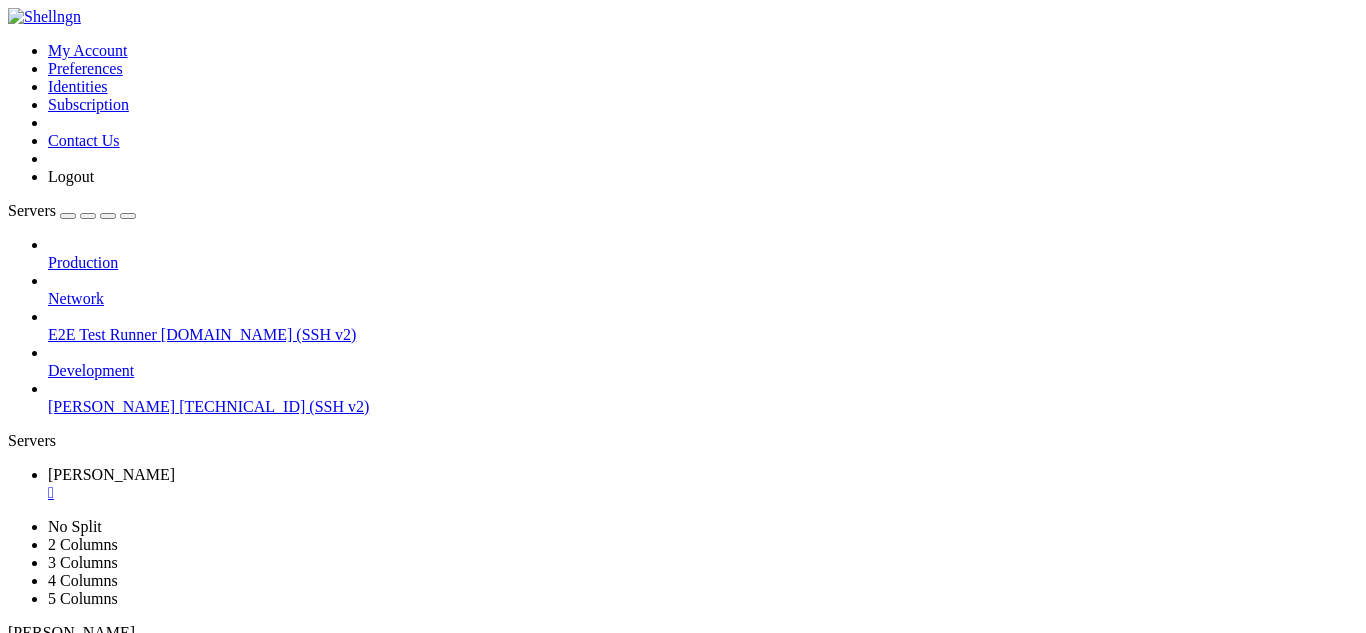 scroll, scrollTop: 0, scrollLeft: 0, axis: both 